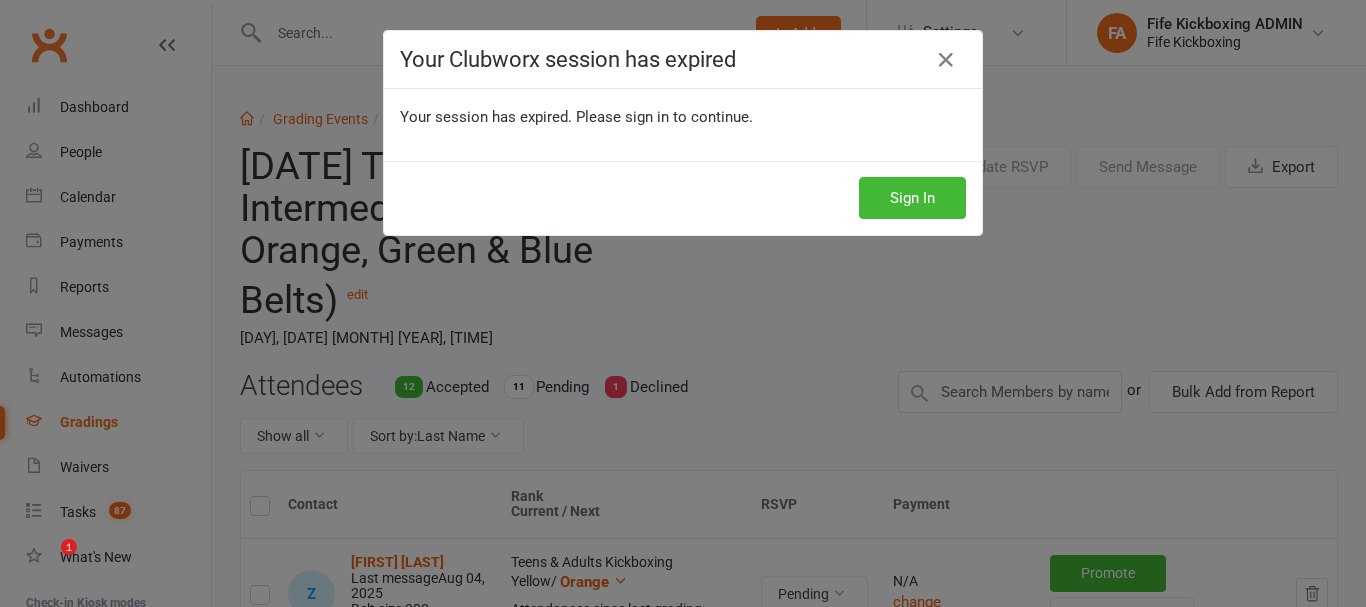 scroll, scrollTop: 0, scrollLeft: 0, axis: both 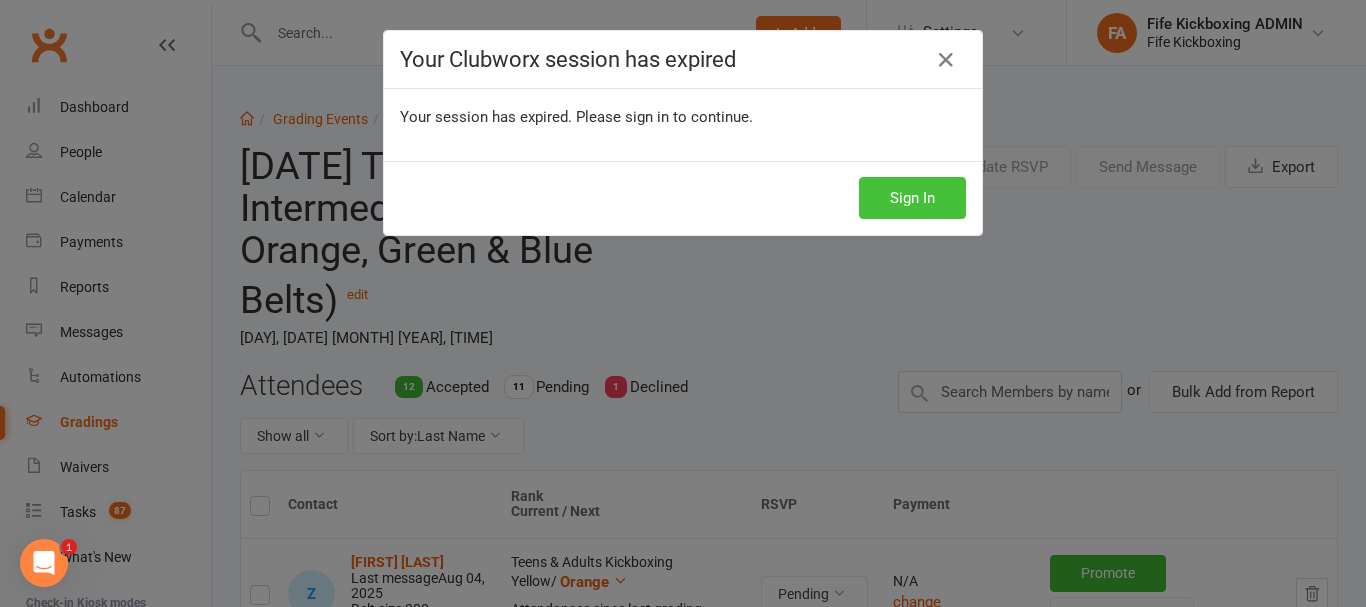 click on "Sign In" at bounding box center [912, 198] 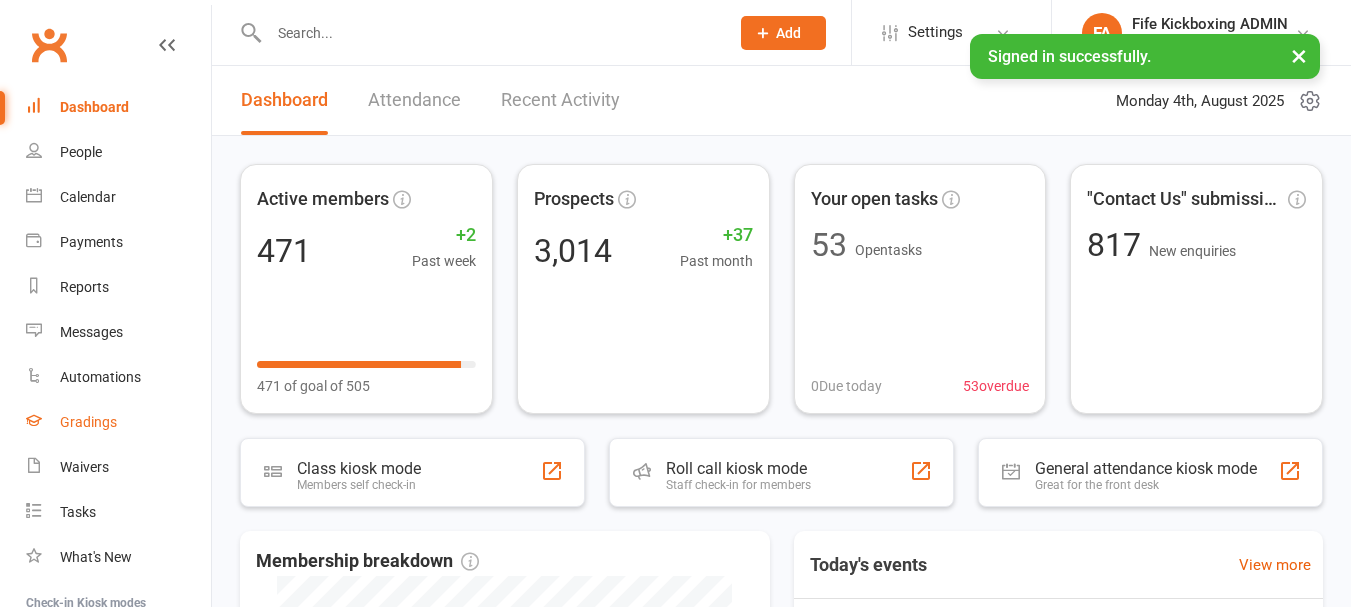 scroll, scrollTop: 0, scrollLeft: 0, axis: both 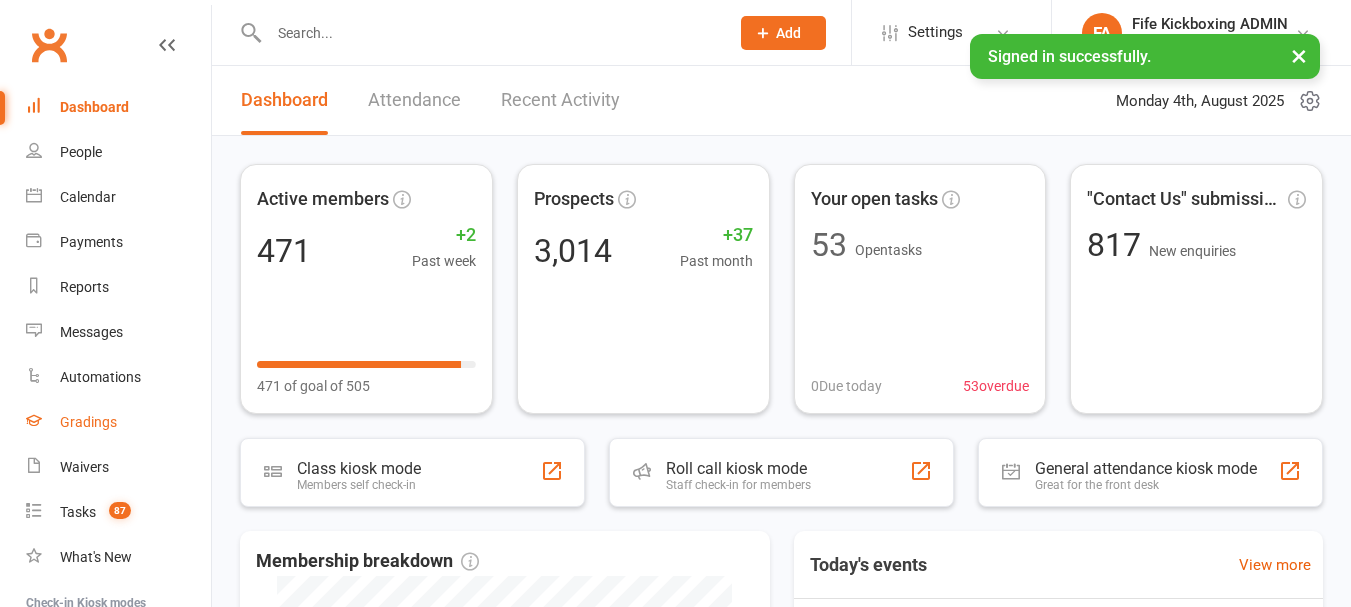 click on "Gradings" at bounding box center [88, 422] 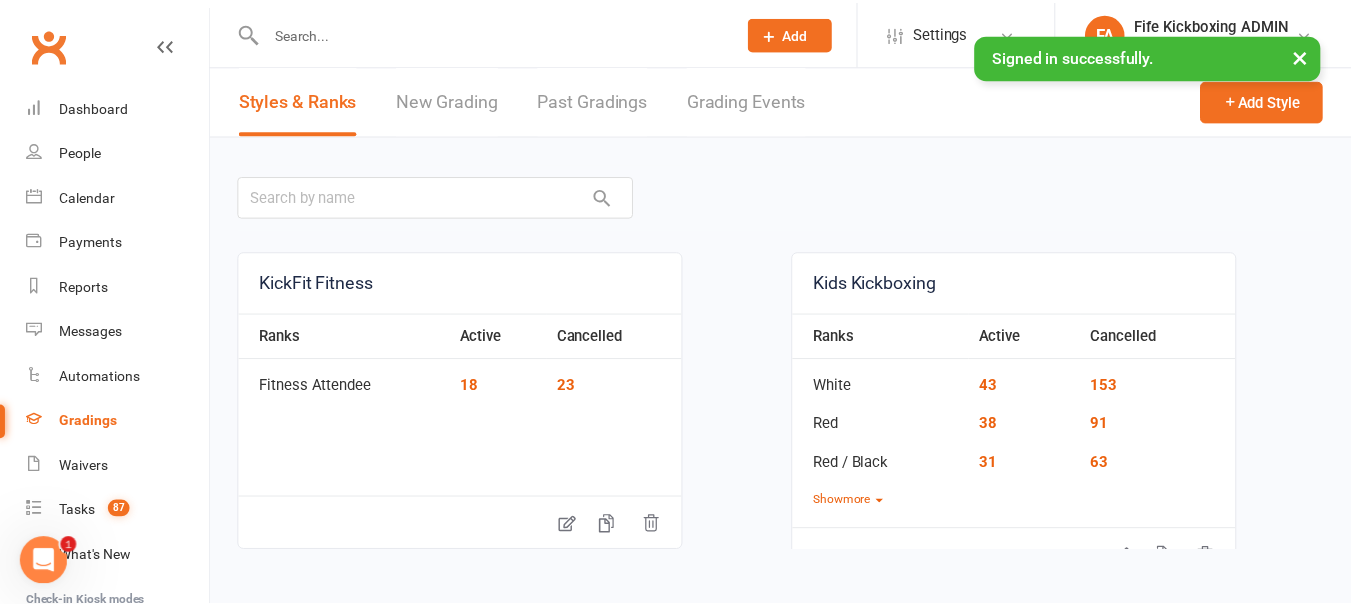 scroll, scrollTop: 0, scrollLeft: 0, axis: both 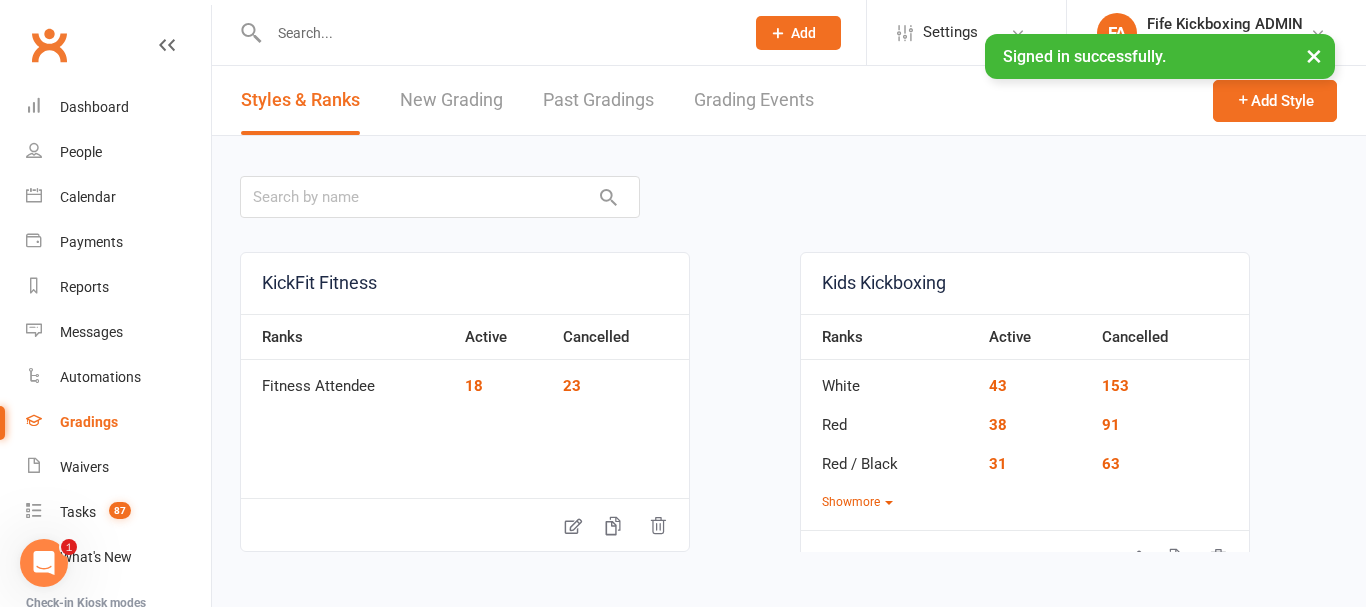 click on "Styles & Ranks New Grading Past Gradings Grading Events" at bounding box center [527, 100] 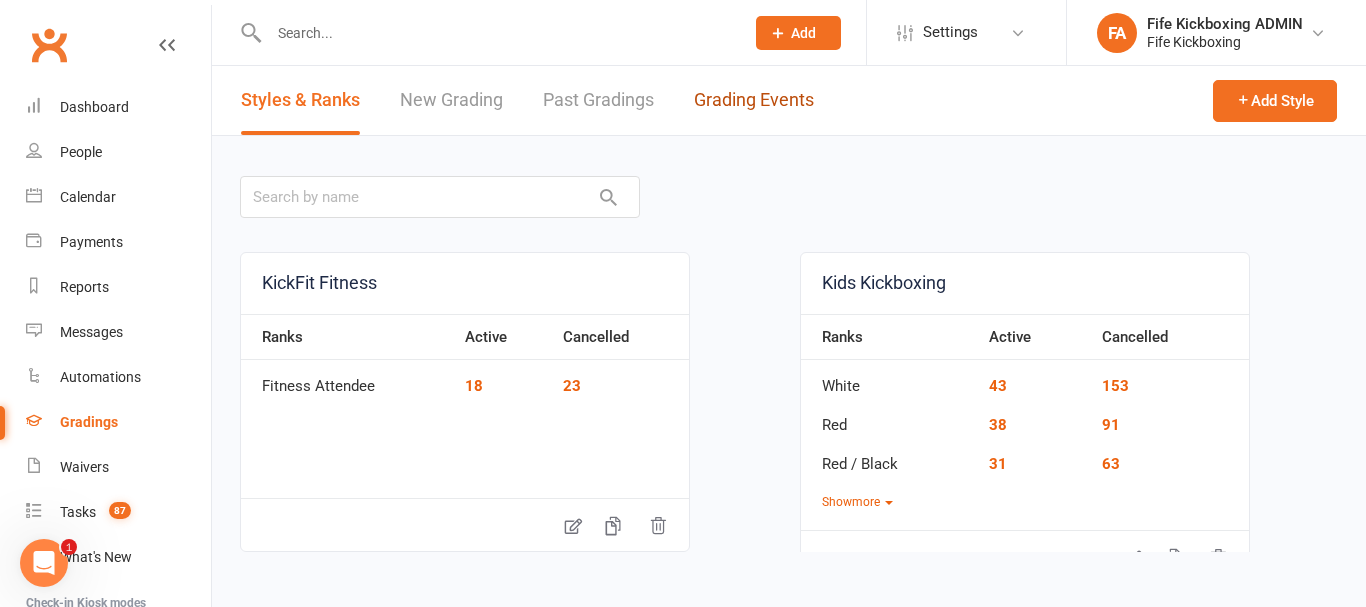 click on "Grading Events" at bounding box center [754, 100] 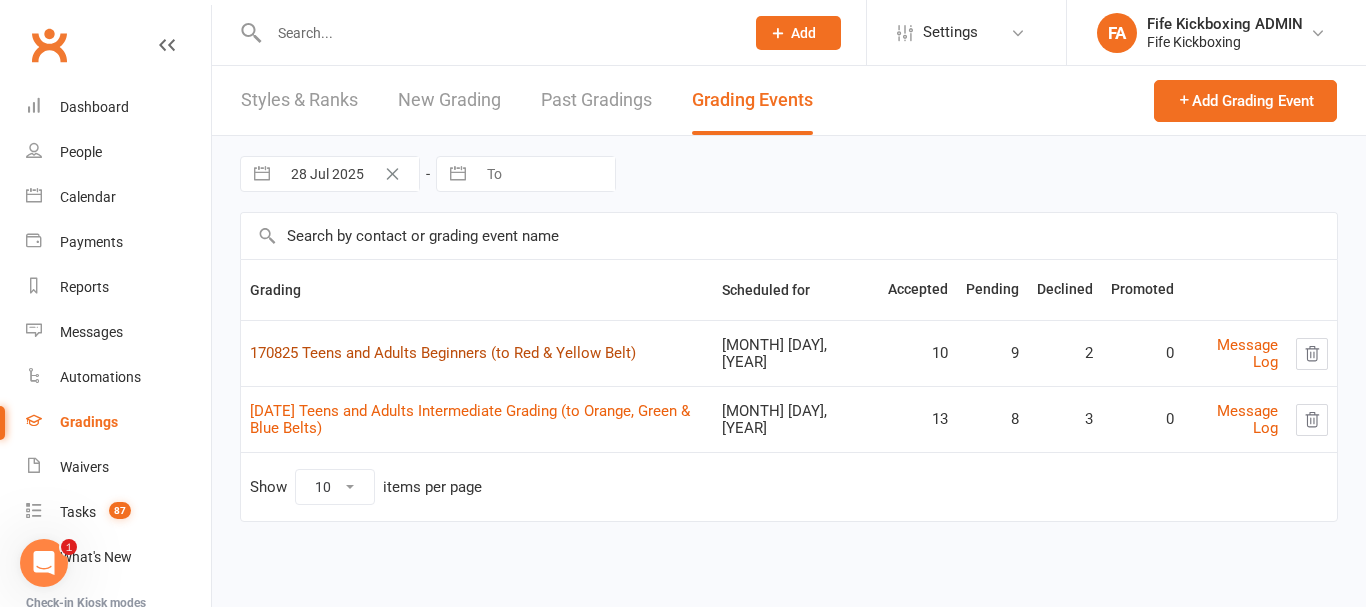 click on "170825 Teens and Adults Beginners (to Red & Yellow Belt)" at bounding box center [443, 353] 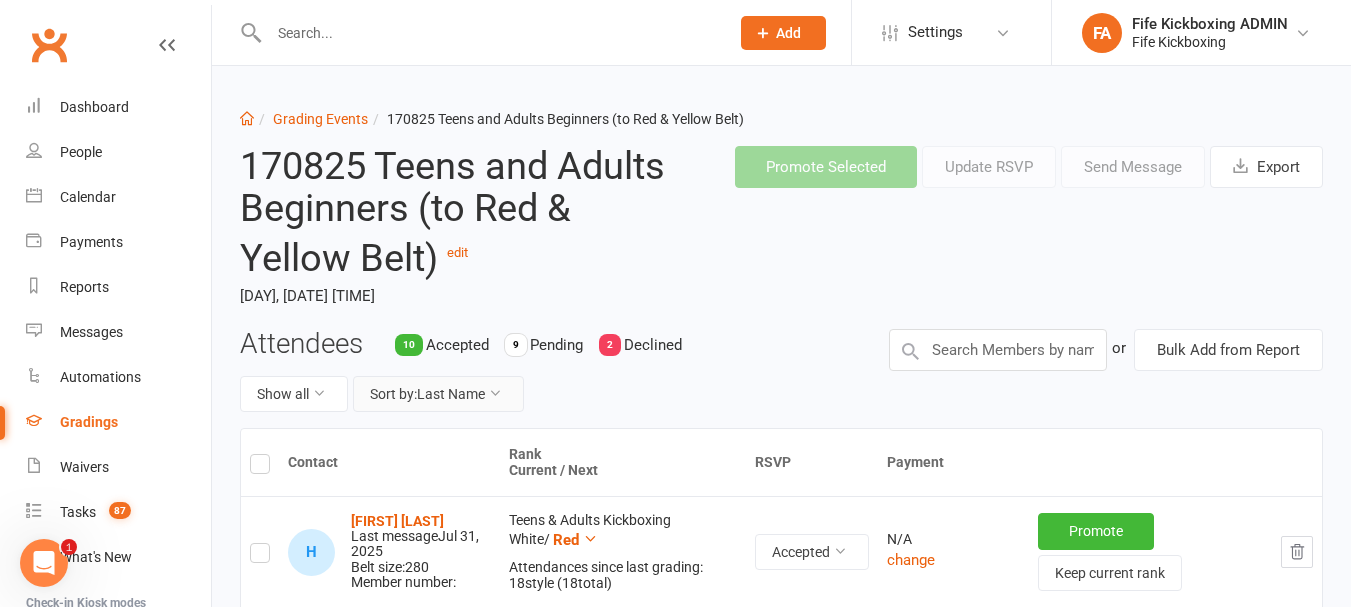 click on "Sort by:  Last Name" at bounding box center [438, 394] 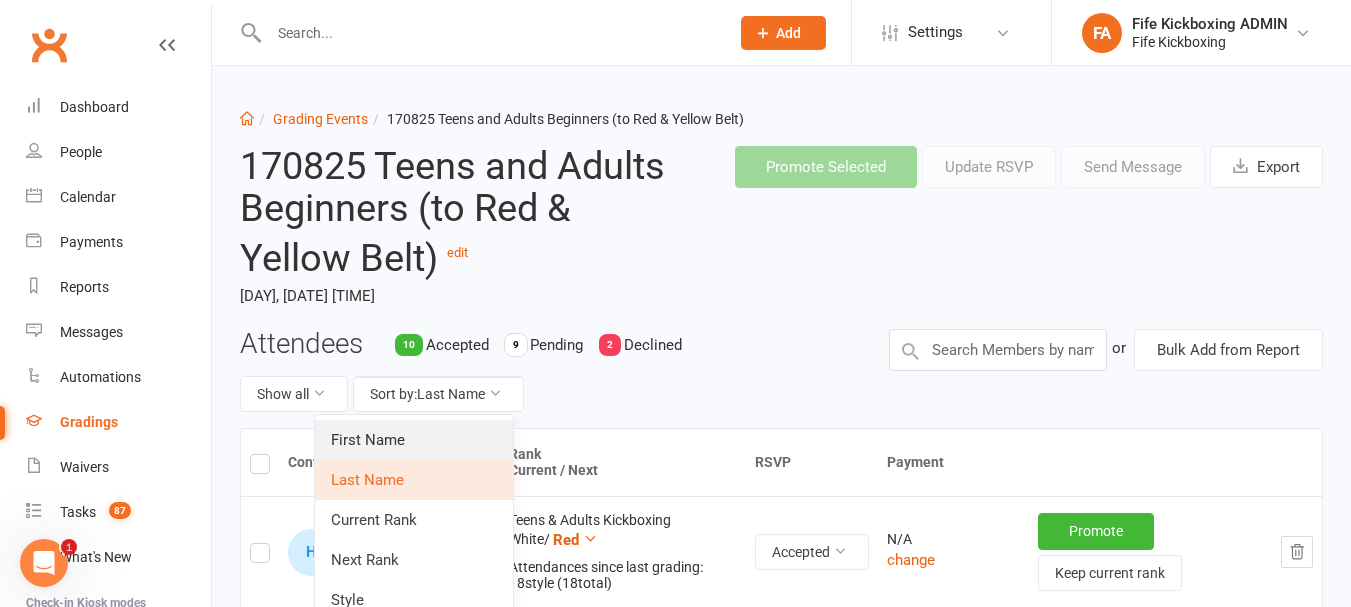 click on "First Name" at bounding box center [414, 440] 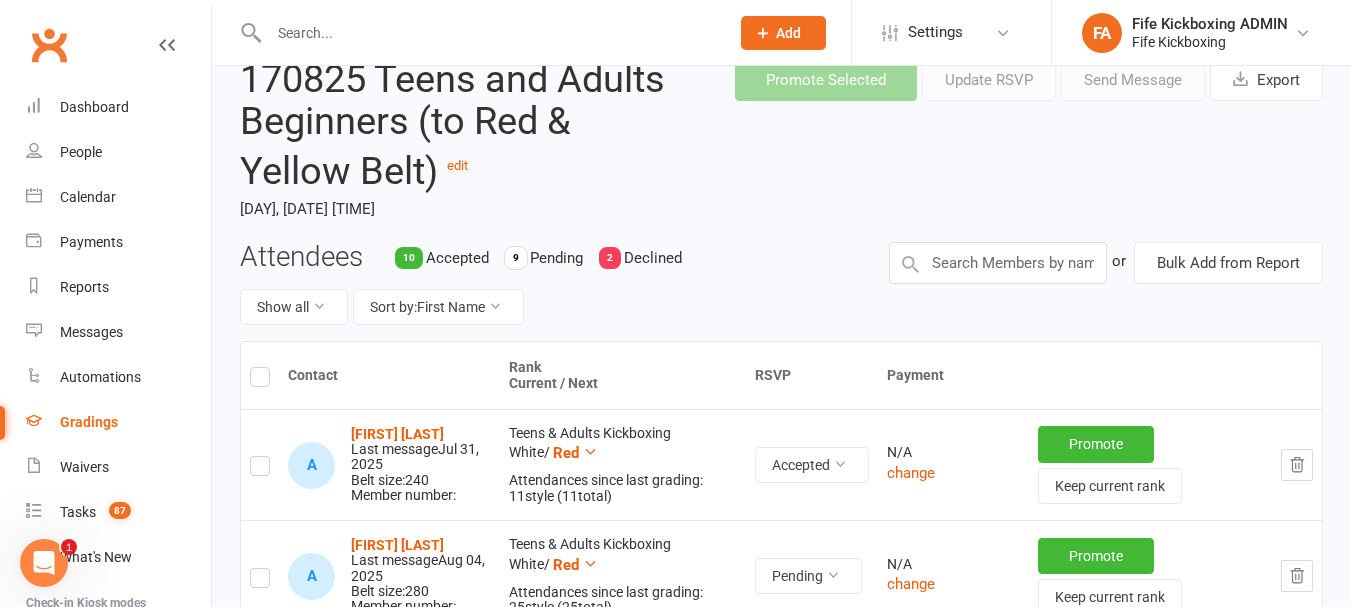 scroll, scrollTop: 0, scrollLeft: 0, axis: both 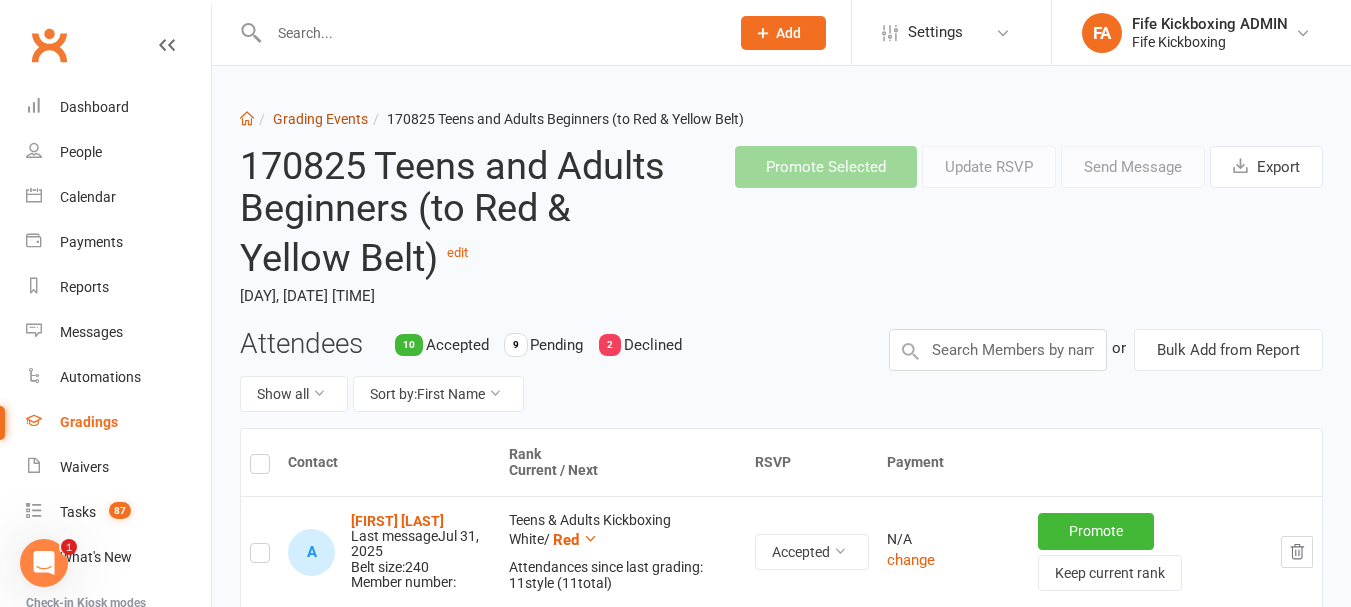 click on "Grading Events" at bounding box center [320, 119] 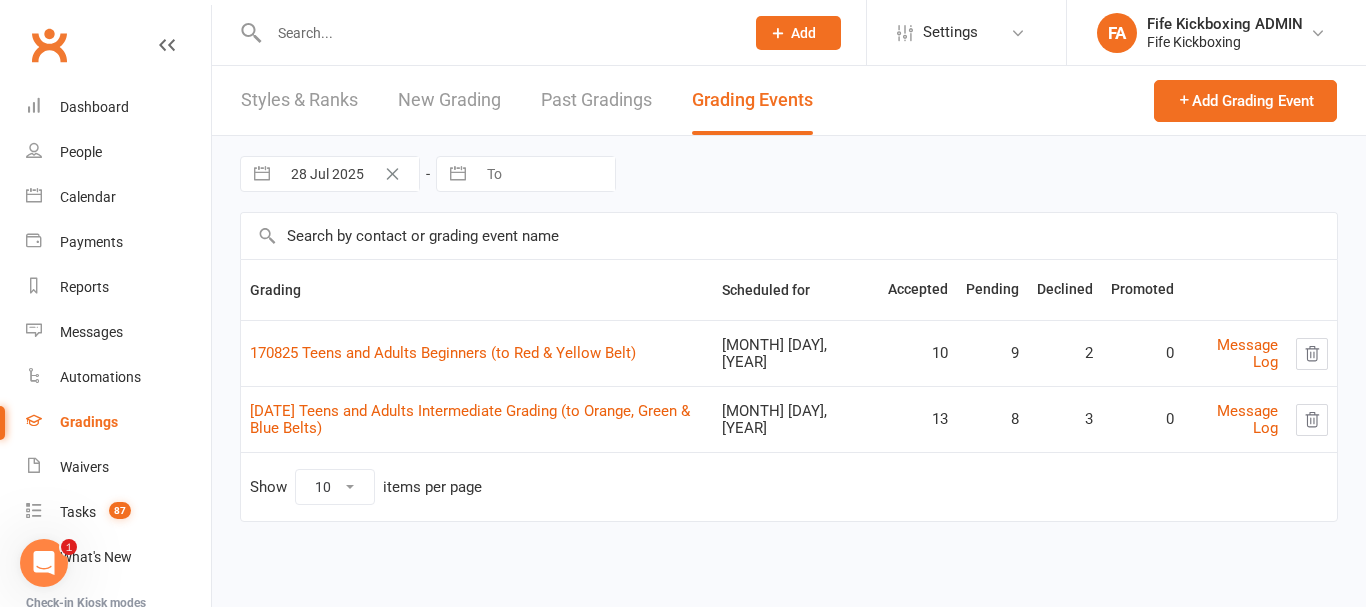 click on "[DATE] Teens and Adults Intermediate Grading (to Orange, Green & Blue Belts)" at bounding box center [477, 419] 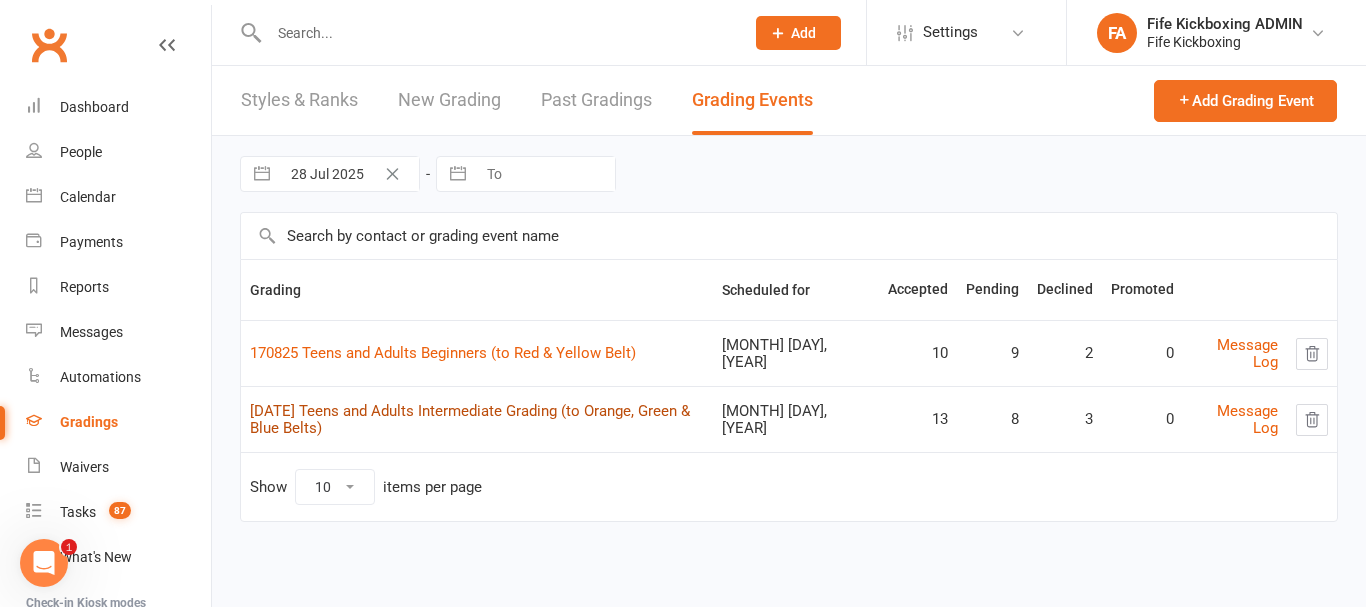 click on "[DATE] Teens and Adults Intermediate Grading (to Orange, Green & Blue Belts)" at bounding box center (470, 419) 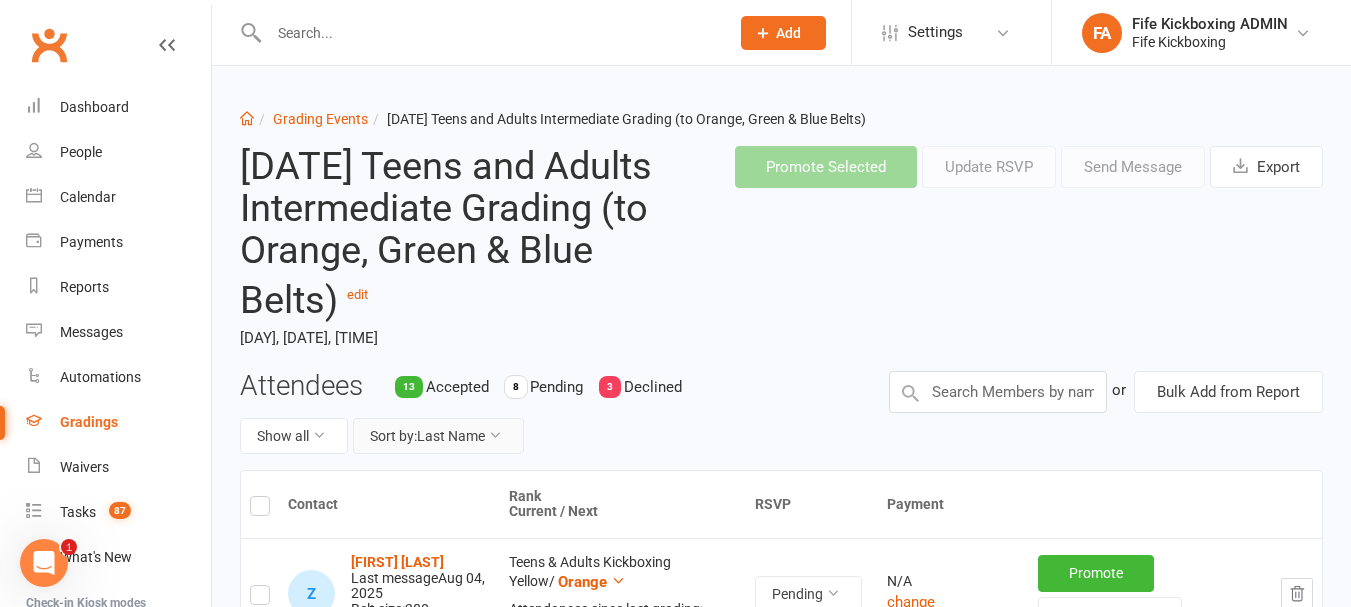 click on "Sort by:  Last Name" at bounding box center (438, 436) 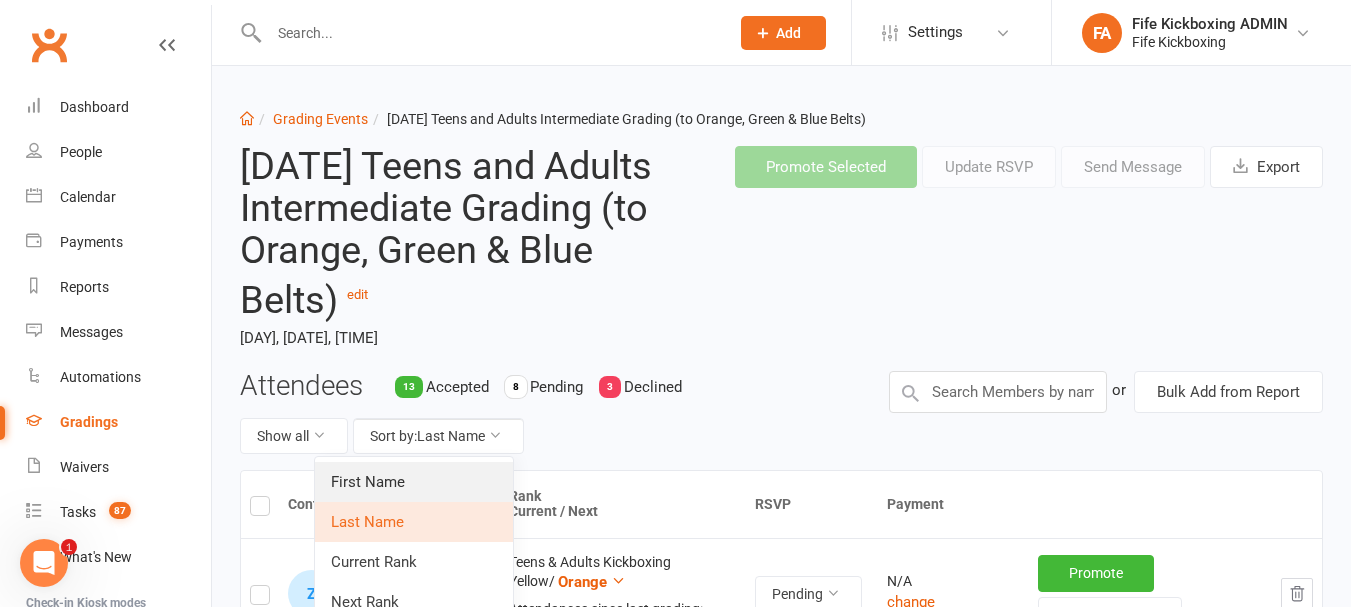 click on "First Name" at bounding box center (414, 482) 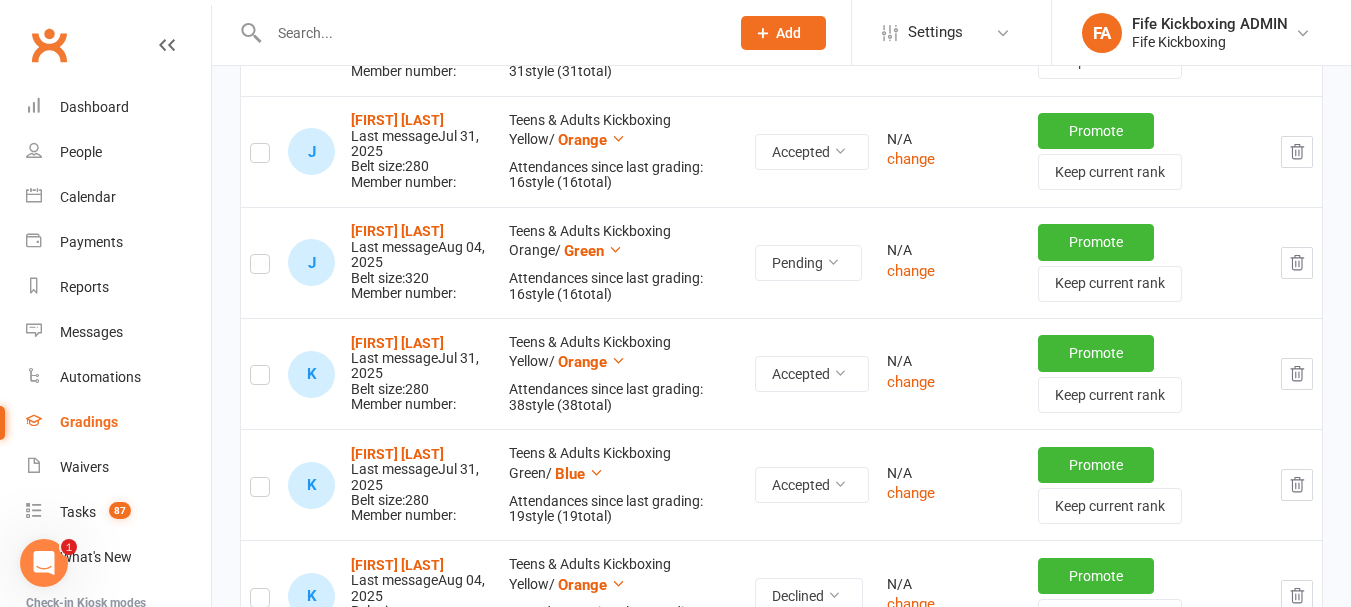 scroll, scrollTop: 1700, scrollLeft: 0, axis: vertical 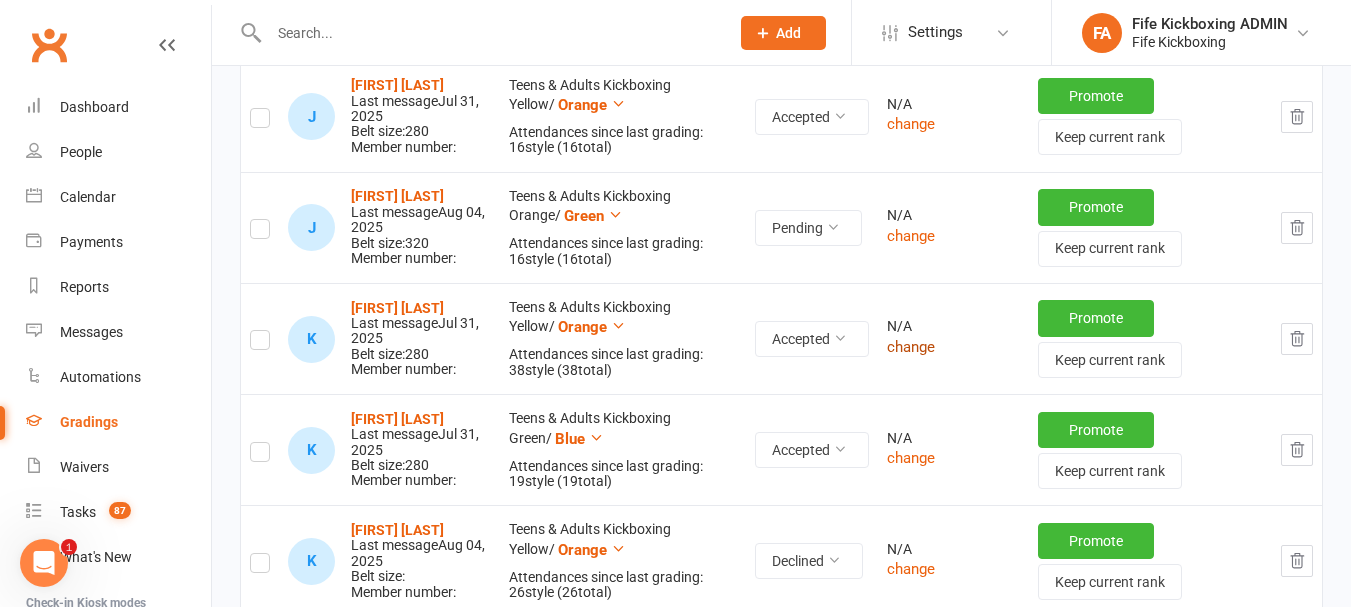 click on "change" at bounding box center [911, 347] 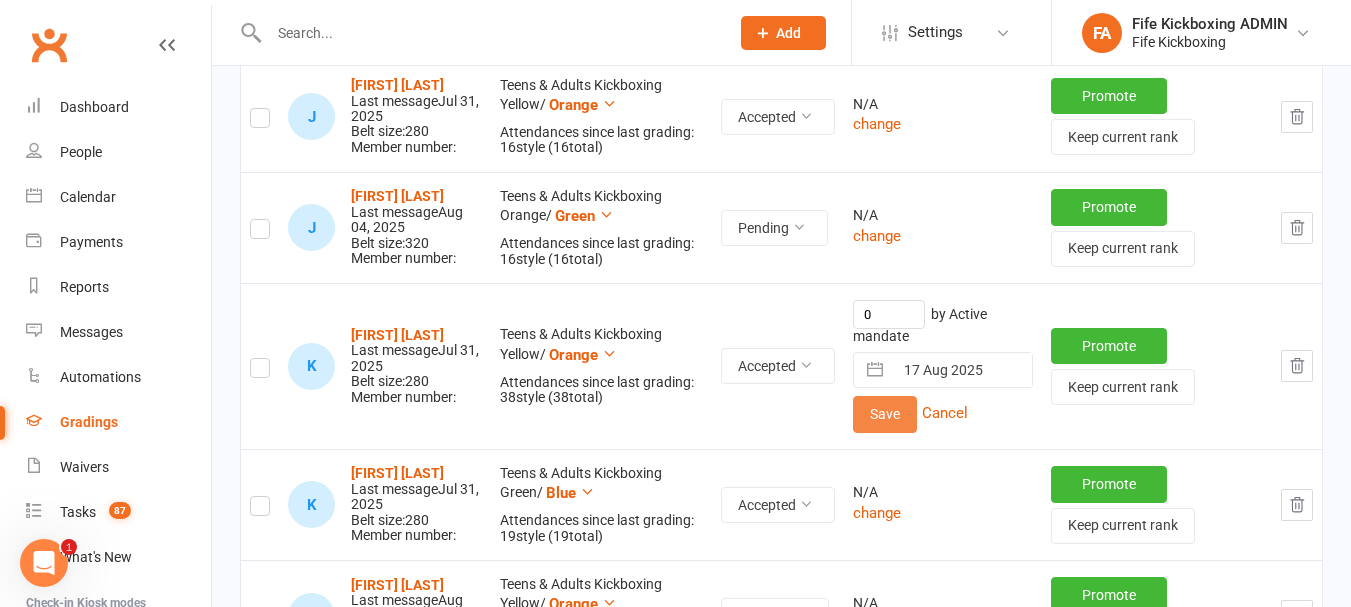 scroll, scrollTop: 1714, scrollLeft: 0, axis: vertical 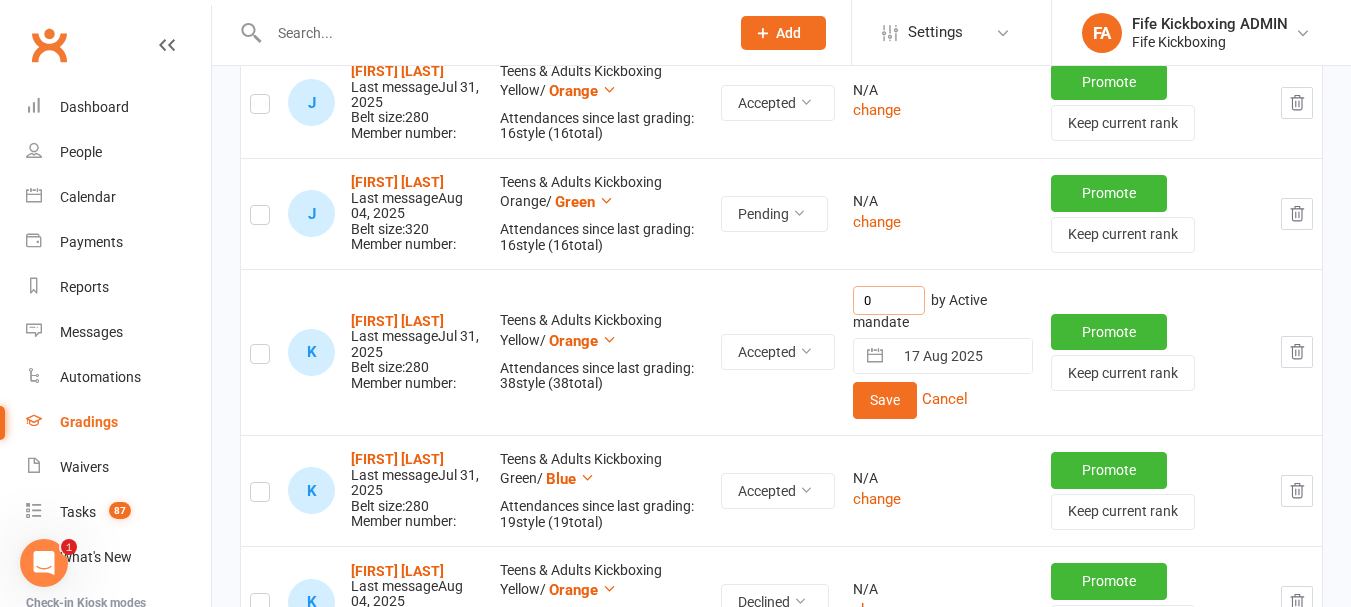 click on "0" at bounding box center (889, 300) 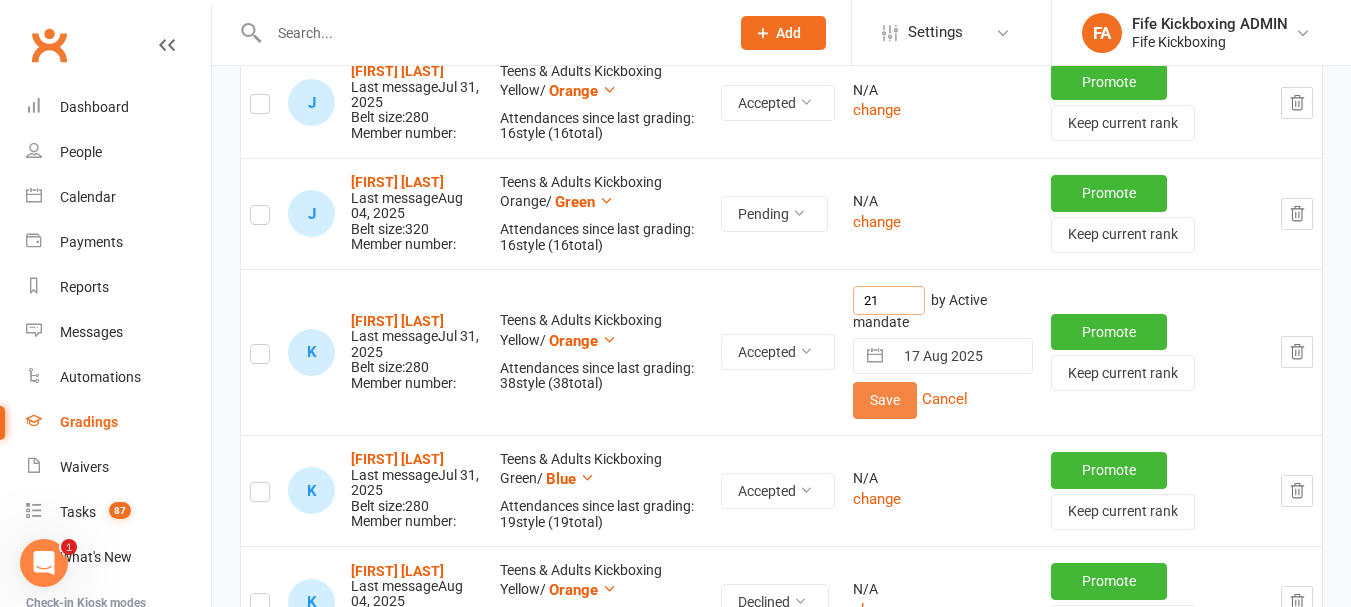 type on "21" 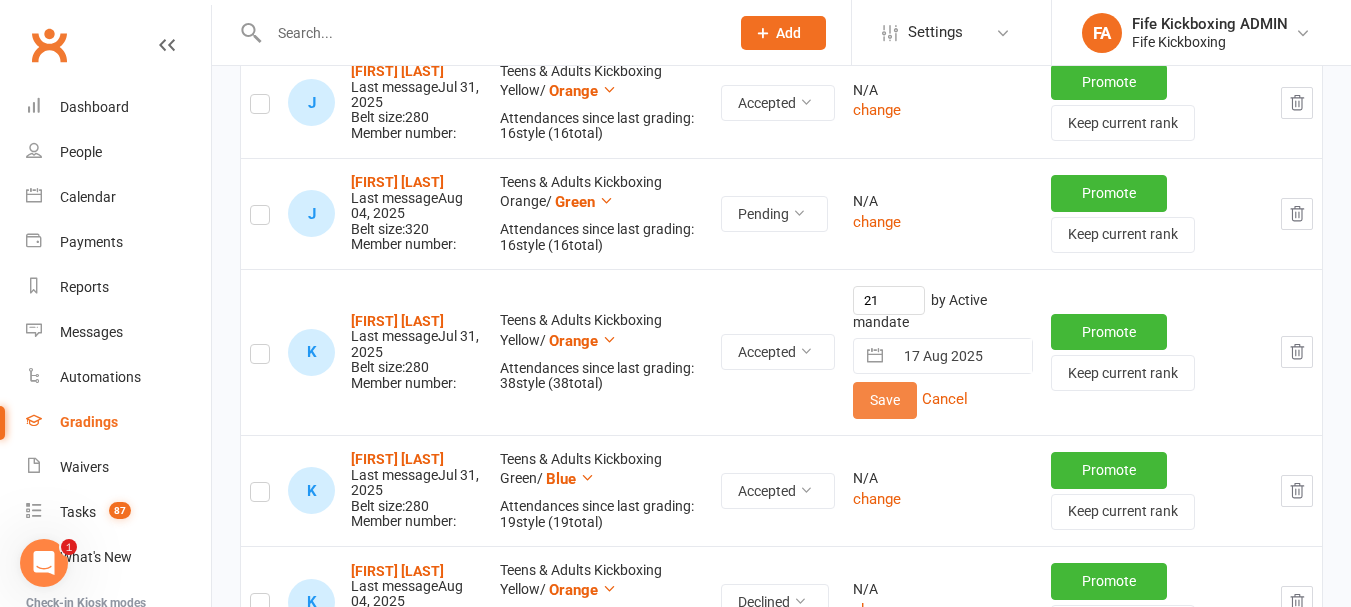 click on "Save" at bounding box center [885, 400] 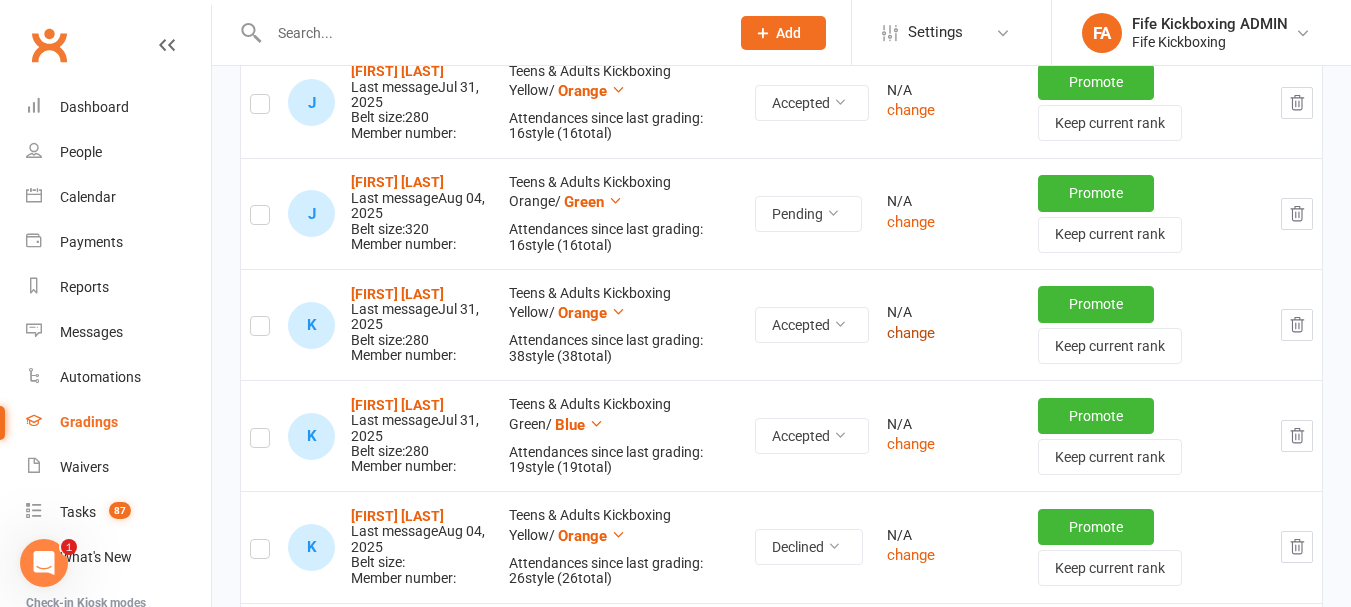 scroll, scrollTop: 1700, scrollLeft: 0, axis: vertical 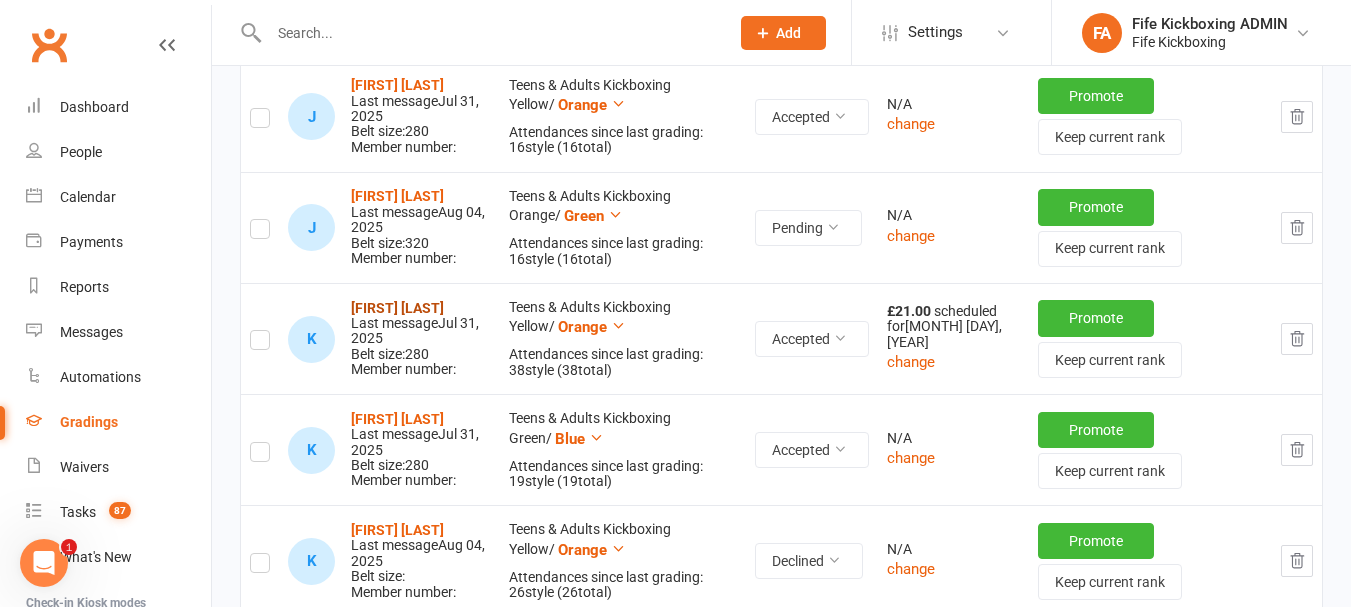 click on "[FIRST] [LAST]" at bounding box center (397, 308) 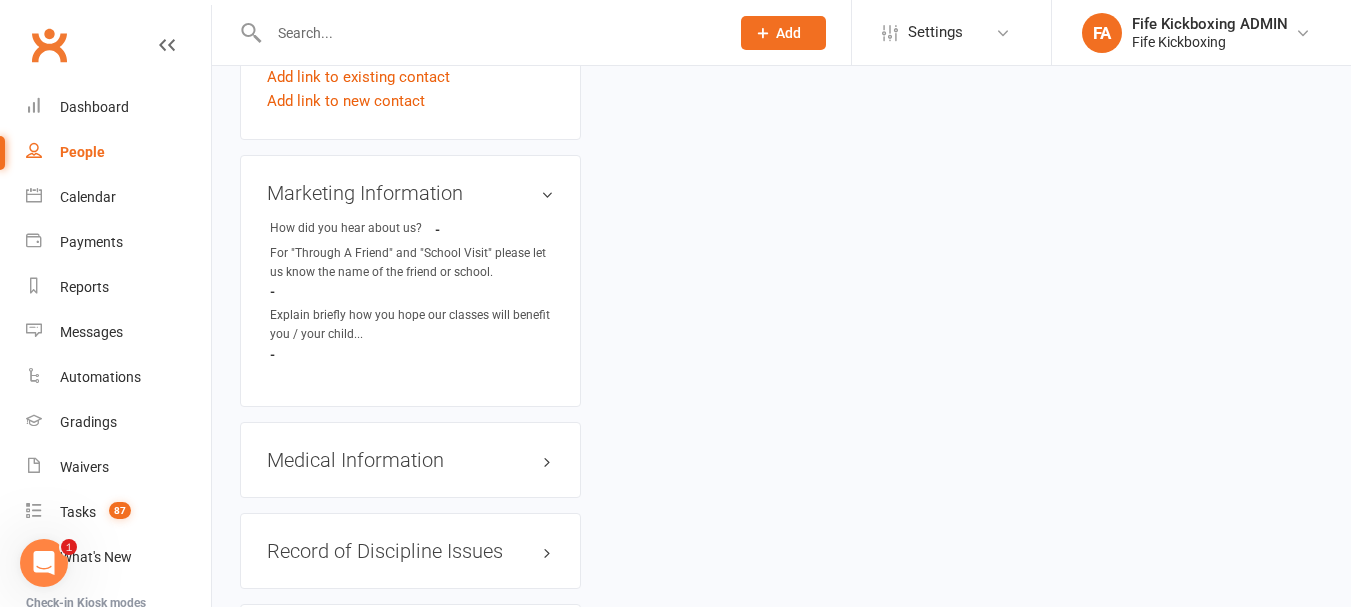 scroll, scrollTop: 0, scrollLeft: 0, axis: both 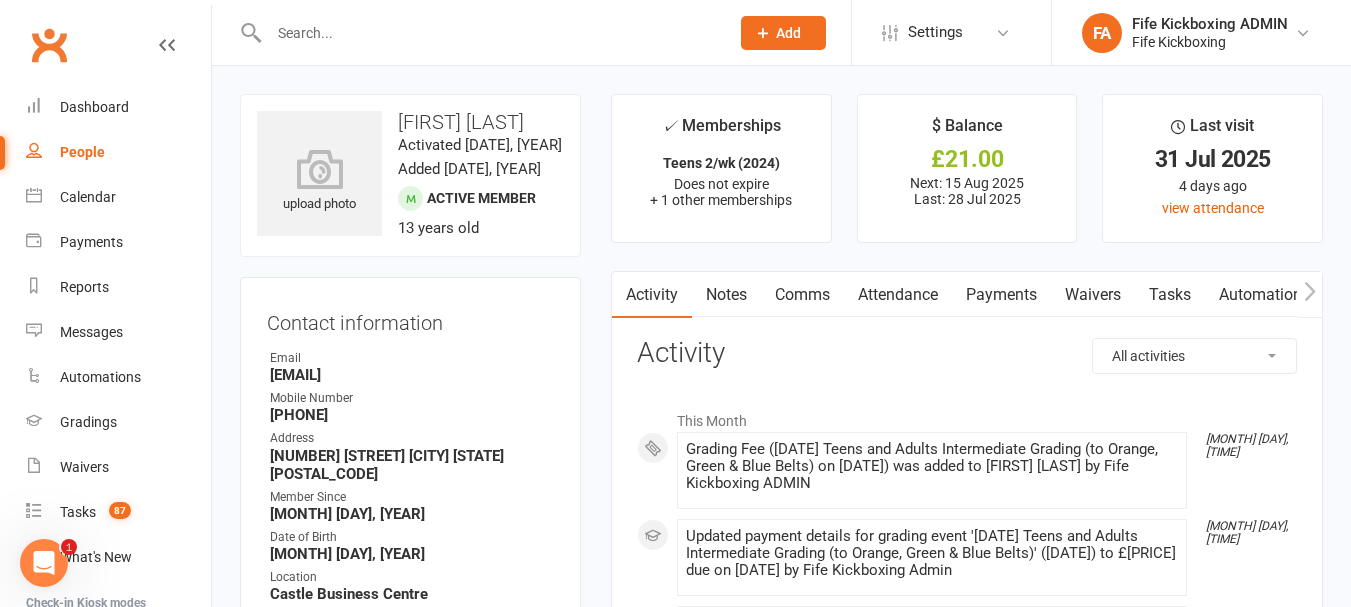 click on "Payments" at bounding box center (1001, 295) 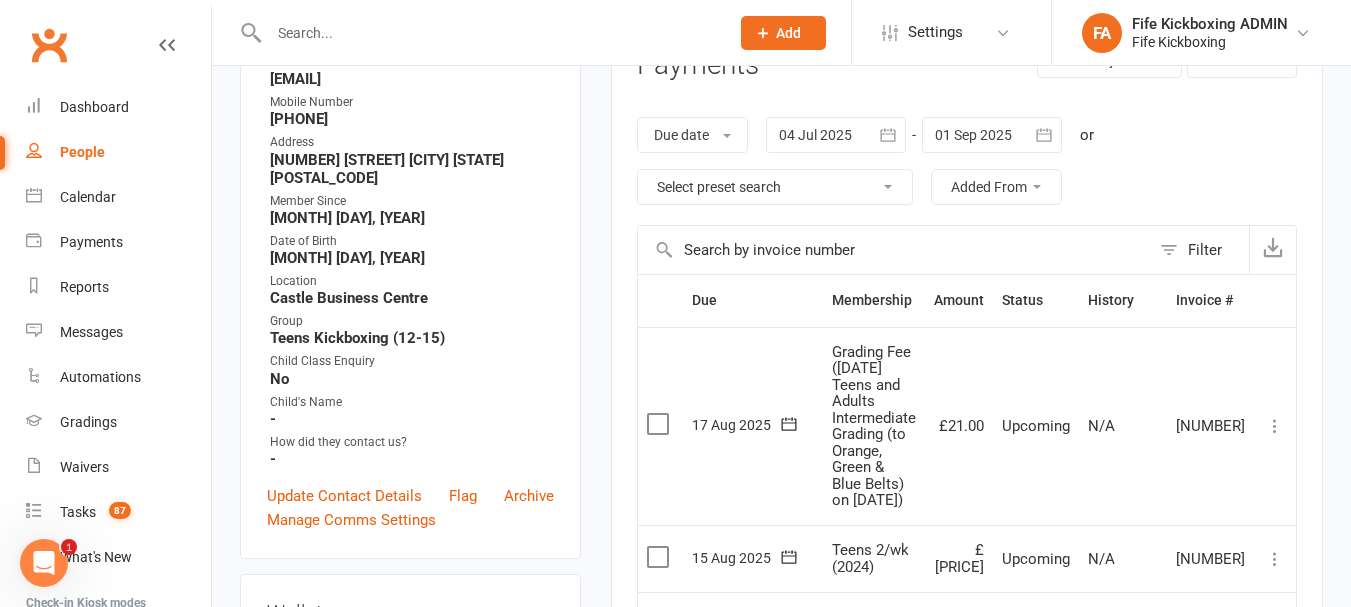 scroll, scrollTop: 300, scrollLeft: 0, axis: vertical 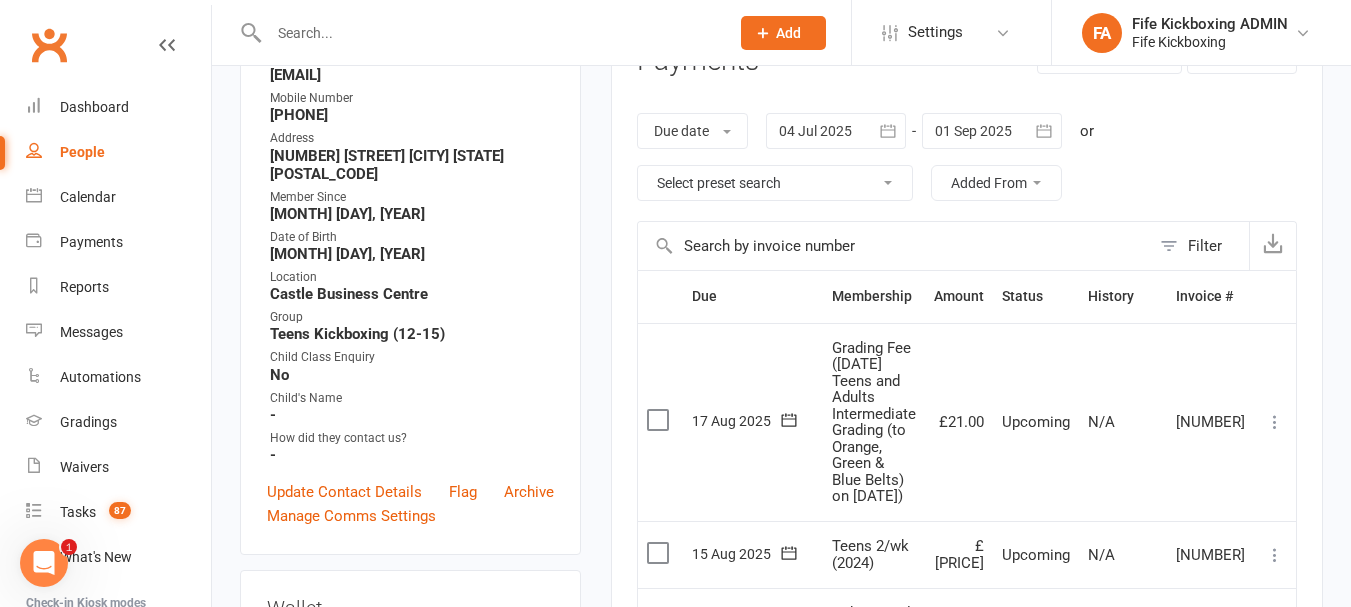 click on "Mark as Paid (Cash)  Mark as Paid (POS)  Mark as Paid (Other)  Skip  Change amount  Apply credit  More Info Send message" at bounding box center [1275, 422] 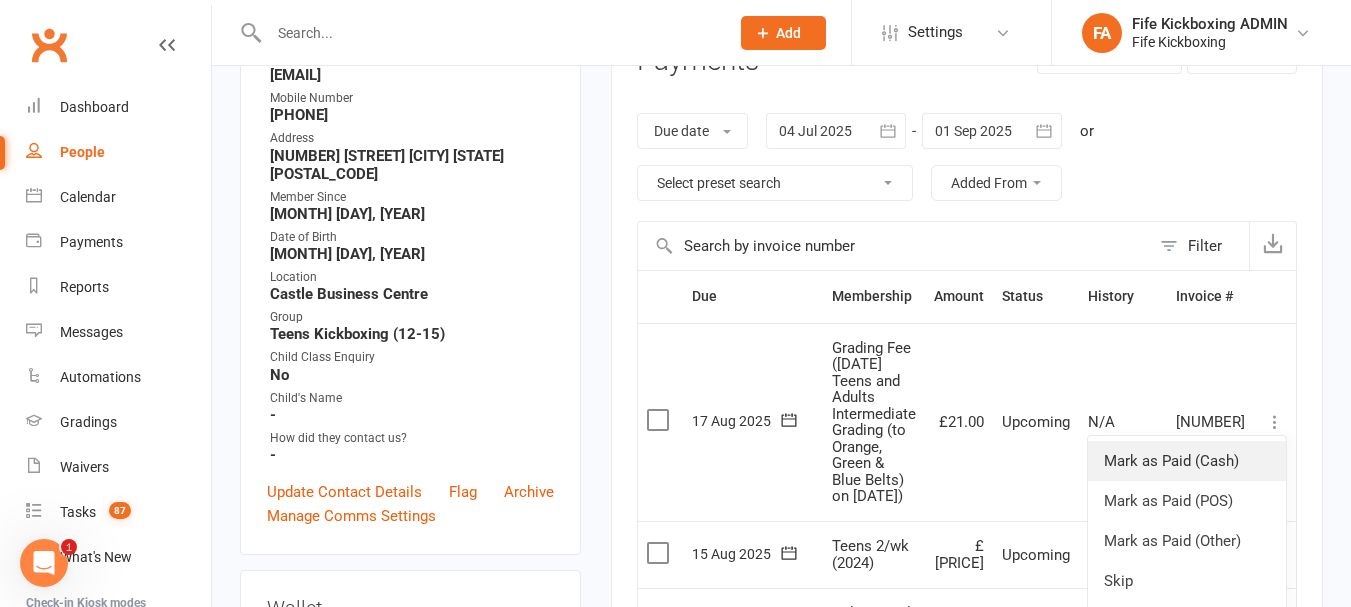 click on "Mark as Paid (Cash)" at bounding box center (1187, 461) 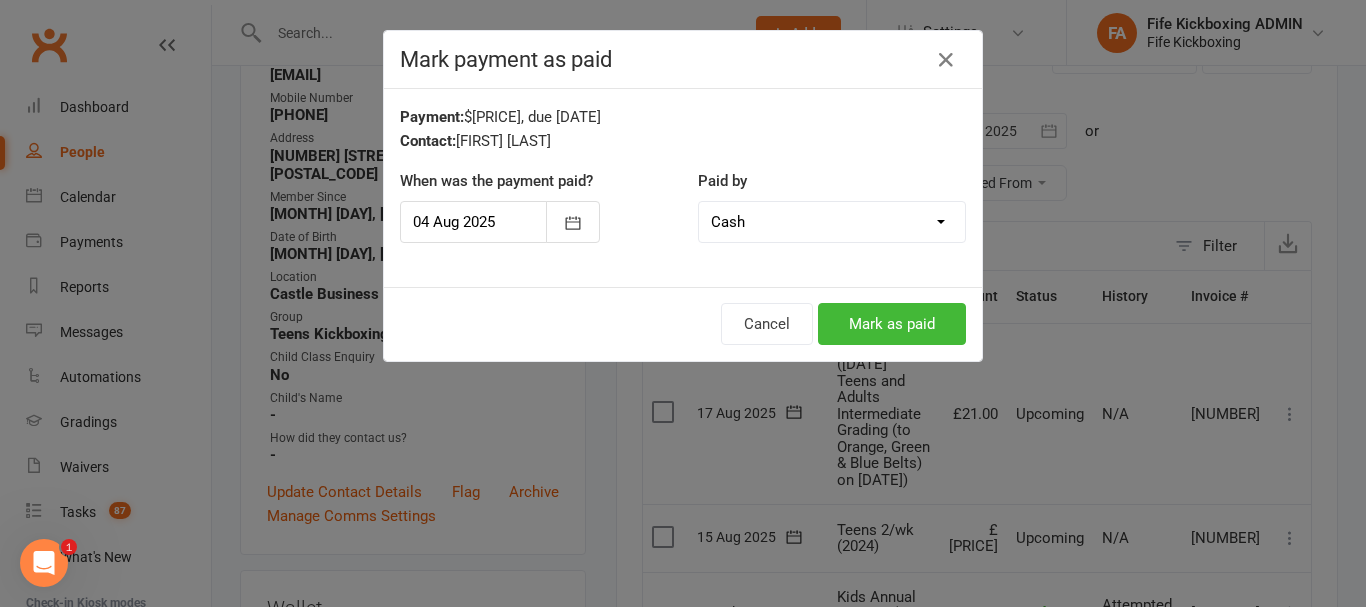 click on "Cancel Mark as paid" at bounding box center [683, 324] 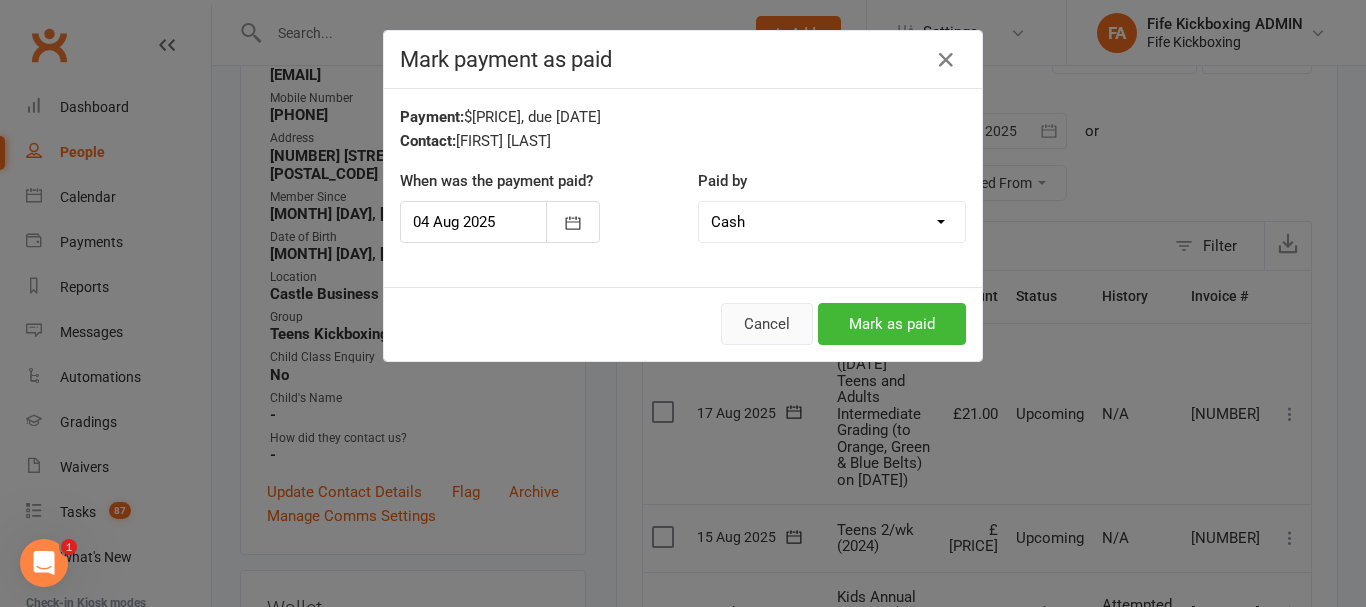 click on "Cancel" at bounding box center (767, 324) 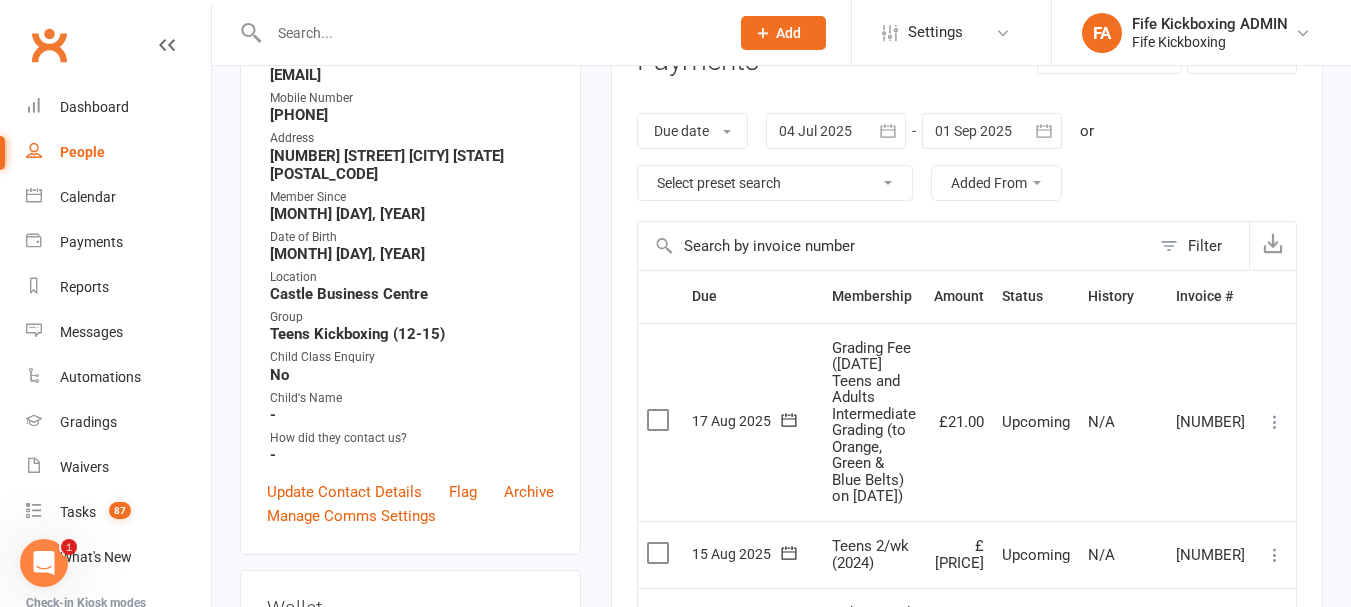 click at bounding box center (1275, 422) 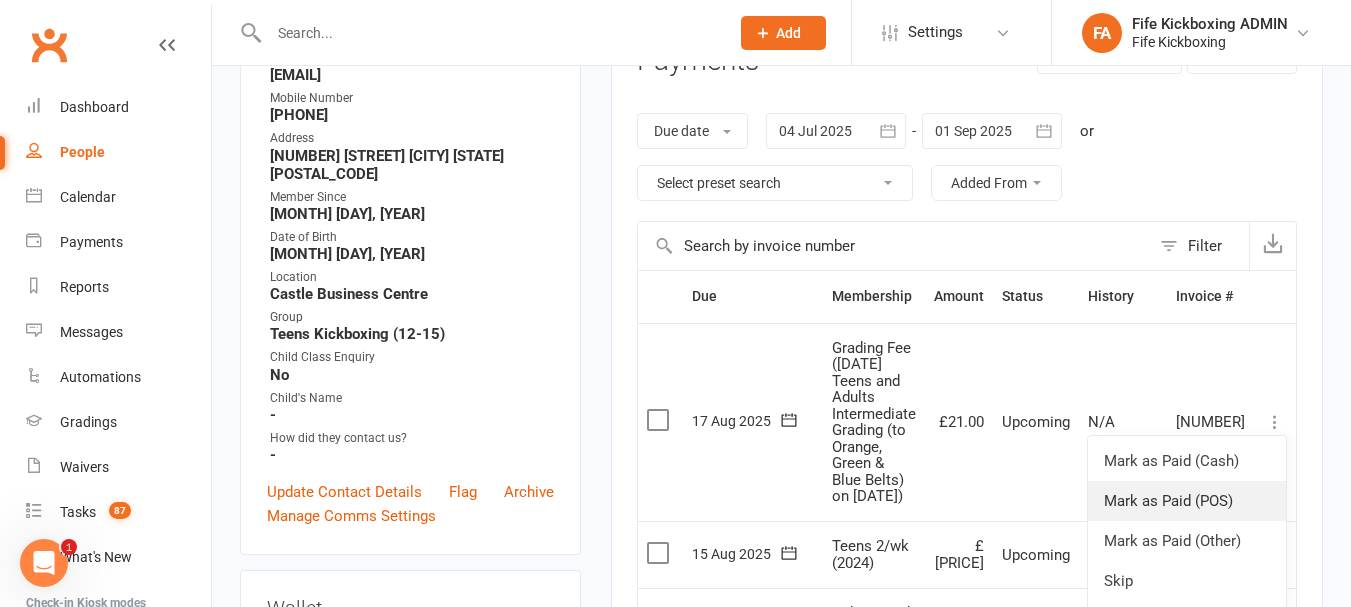 click on "Mark as Paid (POS)" at bounding box center [1187, 501] 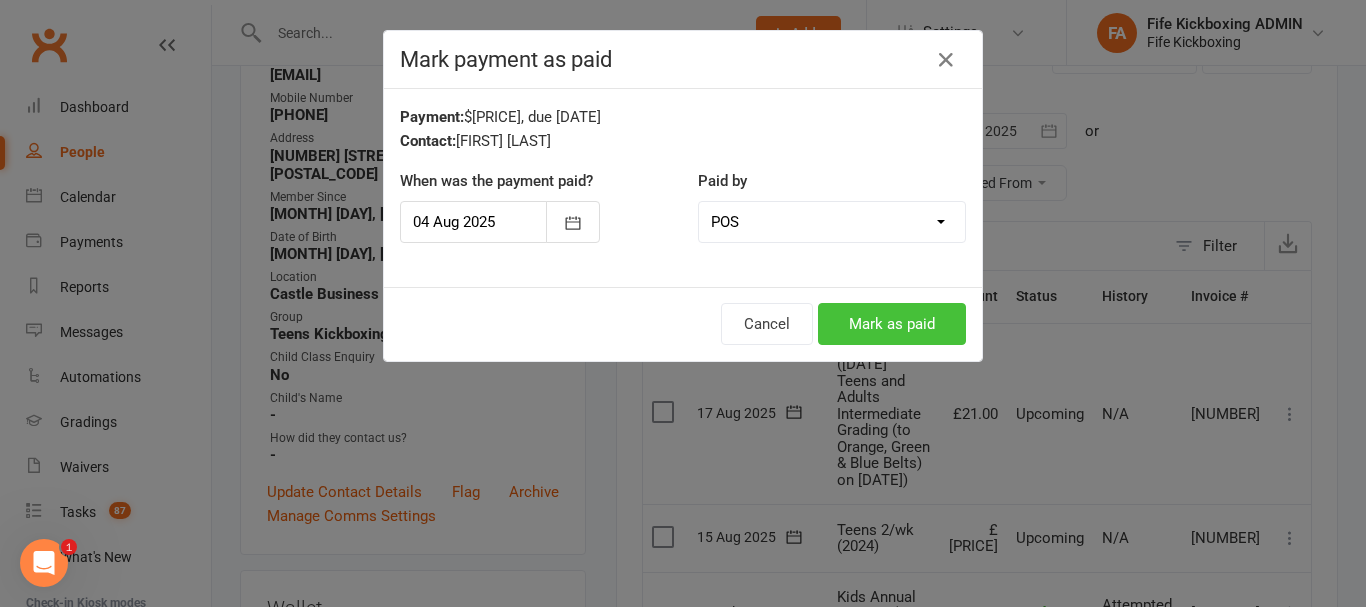 click on "Mark as paid" at bounding box center [892, 324] 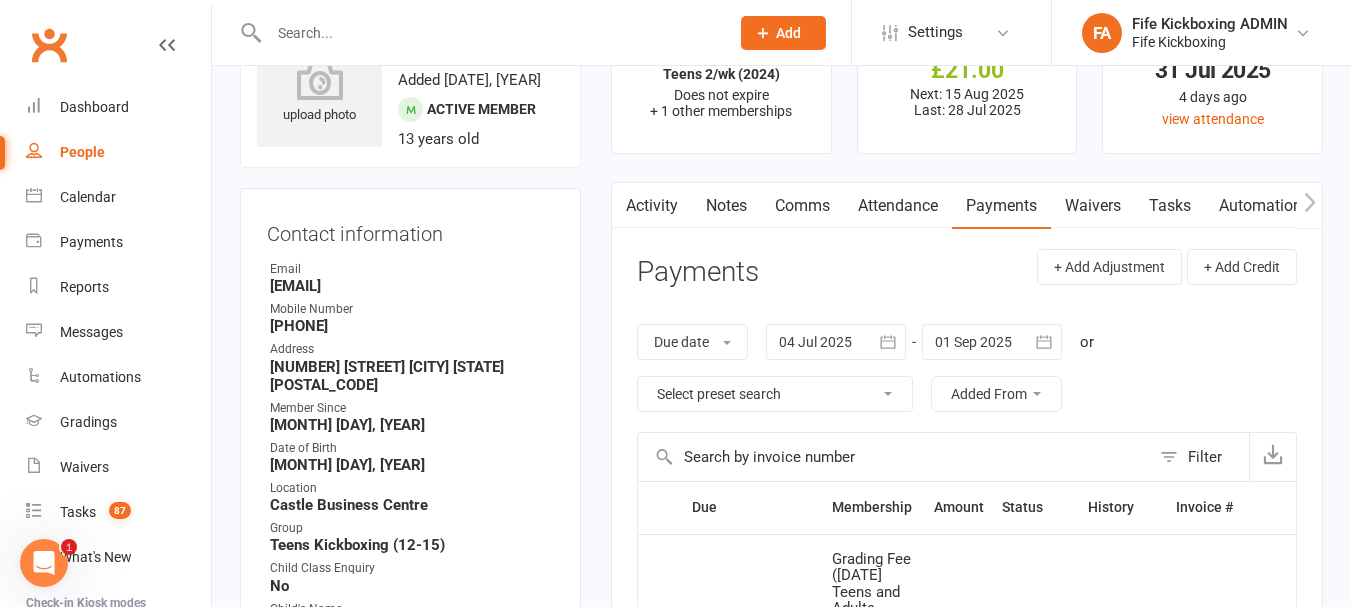 scroll, scrollTop: 0, scrollLeft: 0, axis: both 